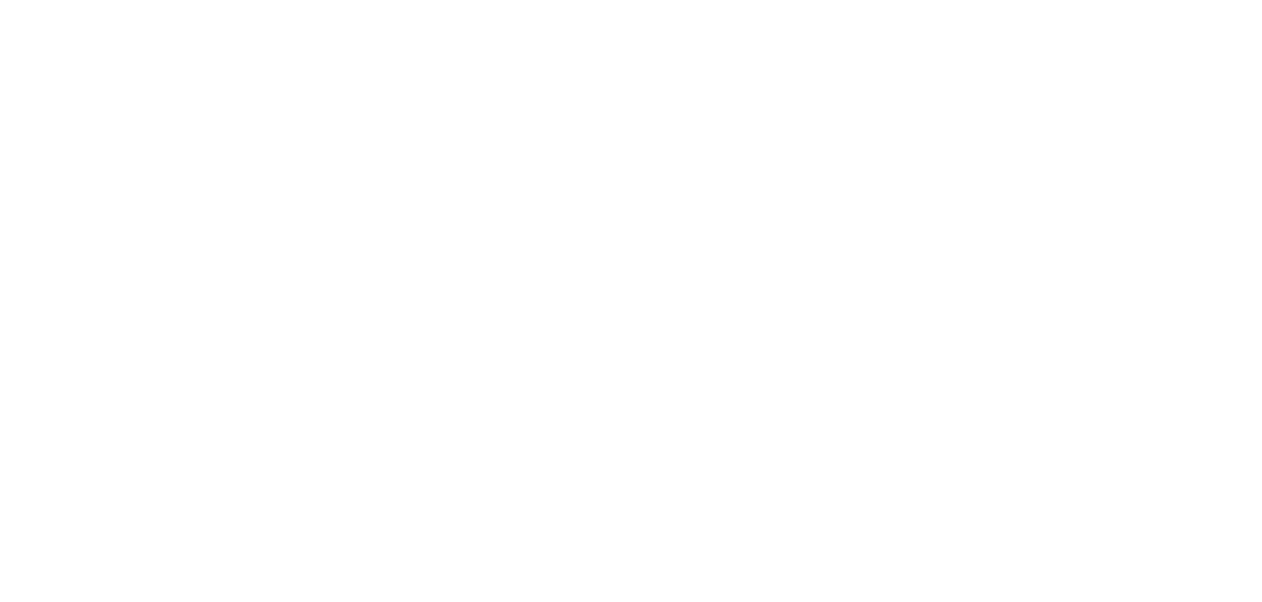 scroll, scrollTop: 0, scrollLeft: 0, axis: both 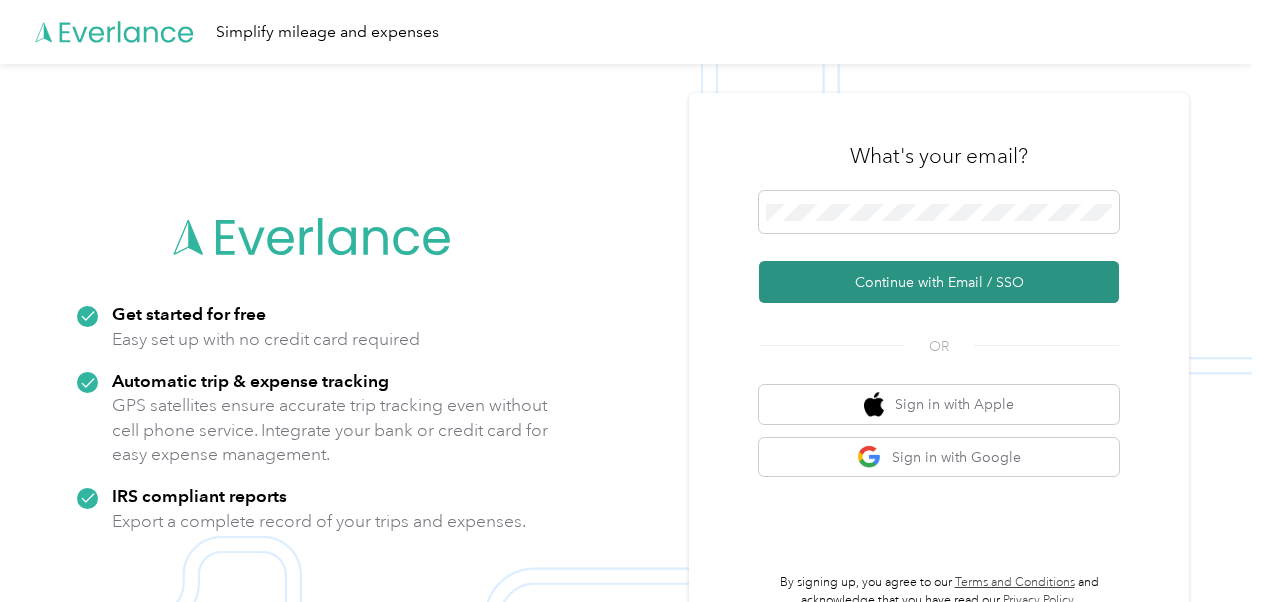 click on "Continue with Email / SSO" at bounding box center [939, 282] 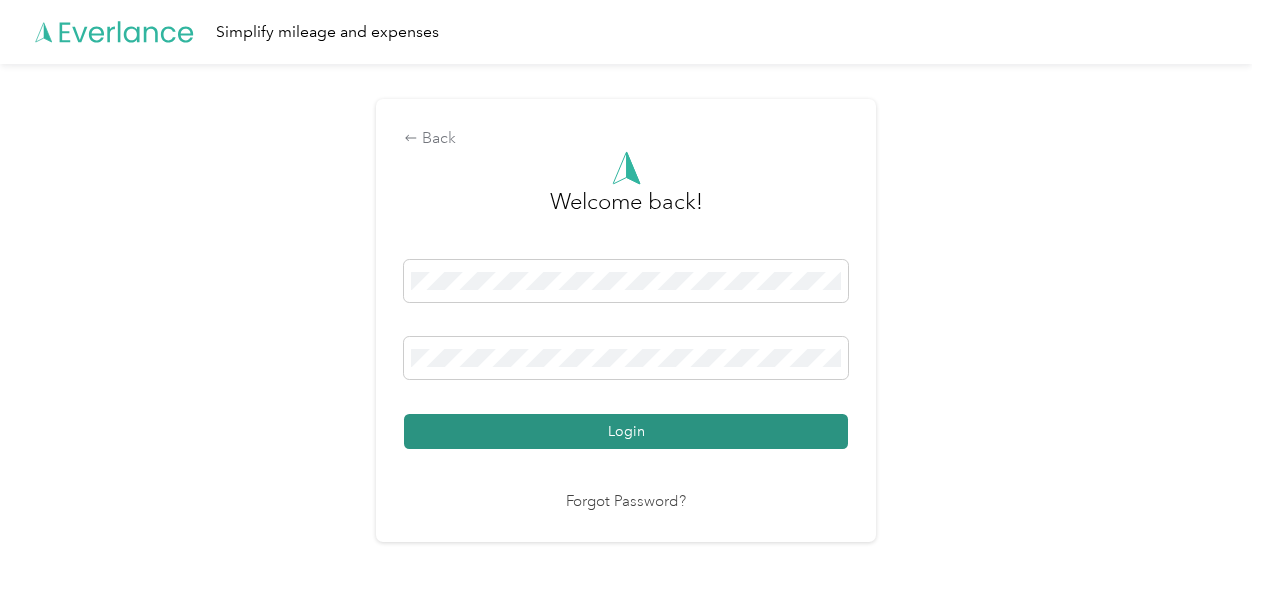 click on "Login" at bounding box center (626, 431) 